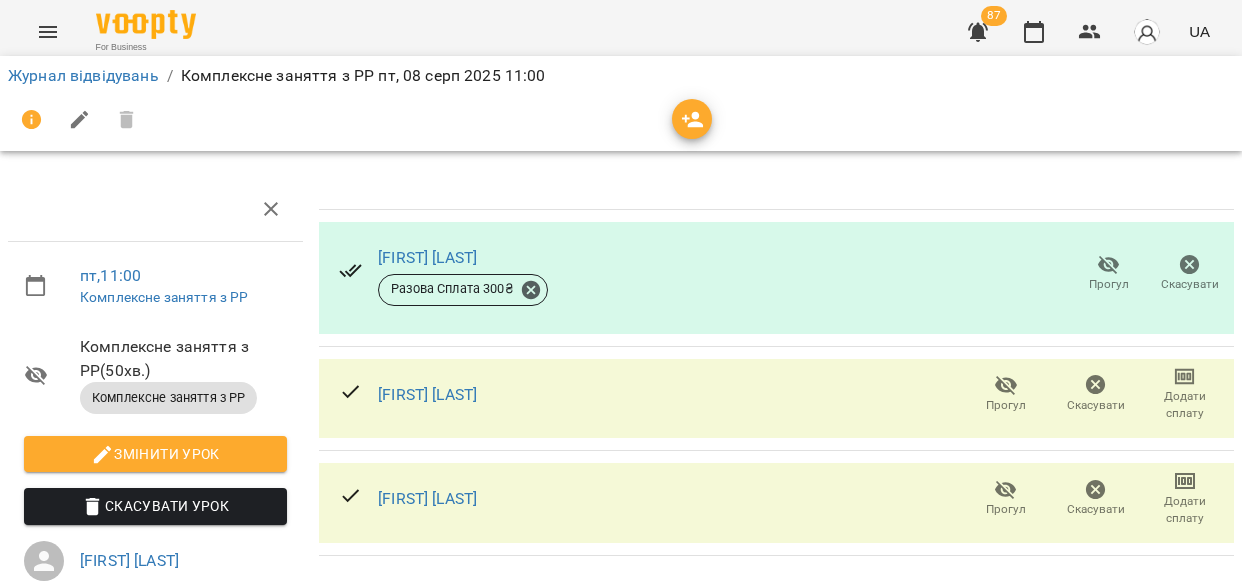 scroll, scrollTop: 0, scrollLeft: 0, axis: both 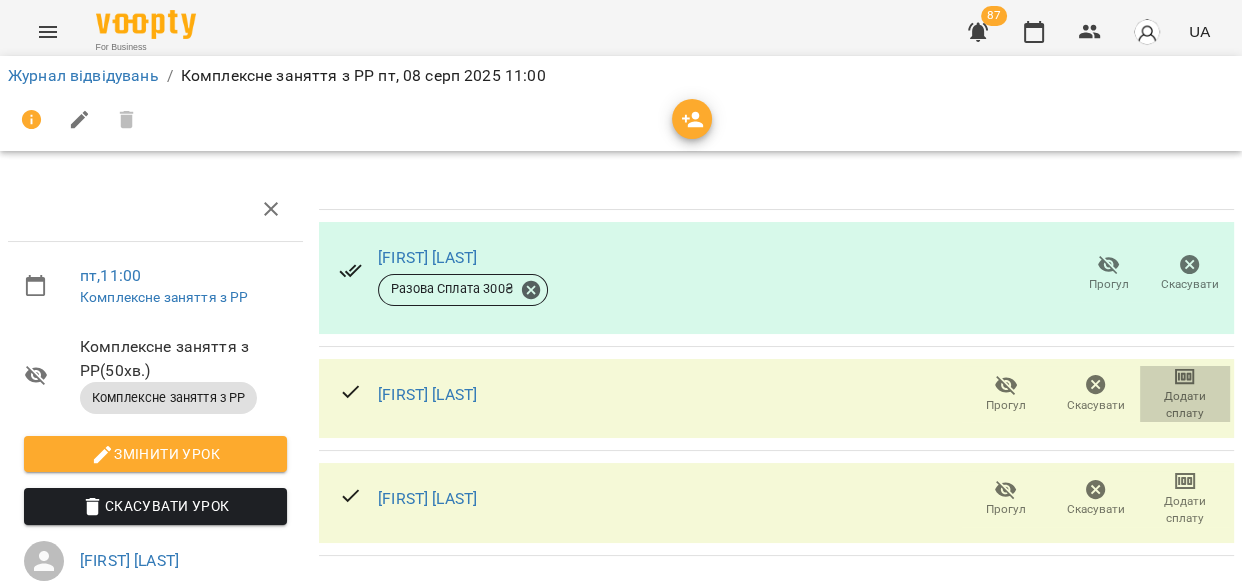 click on "Додати сплату" at bounding box center (1185, 405) 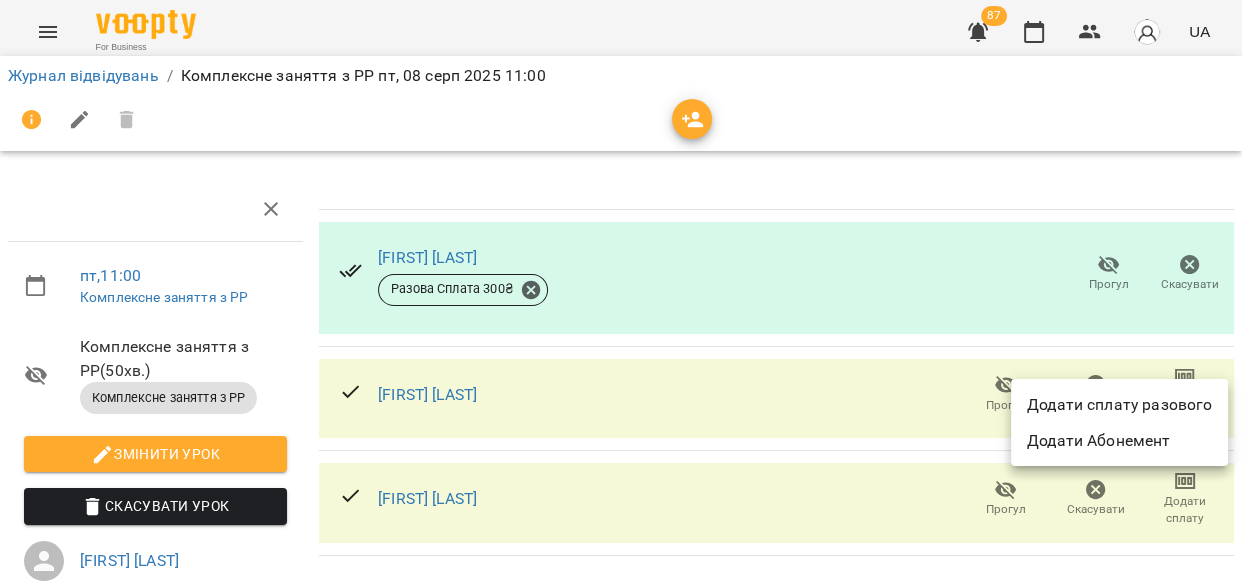 click on "Додати сплату разового" at bounding box center [1119, 405] 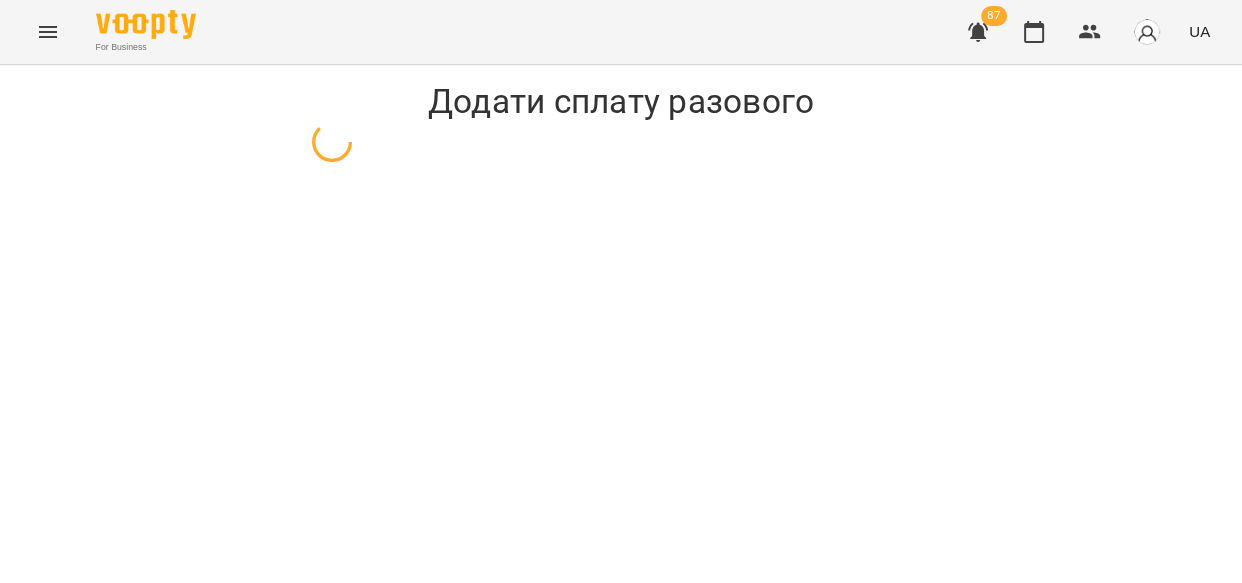 select on "**********" 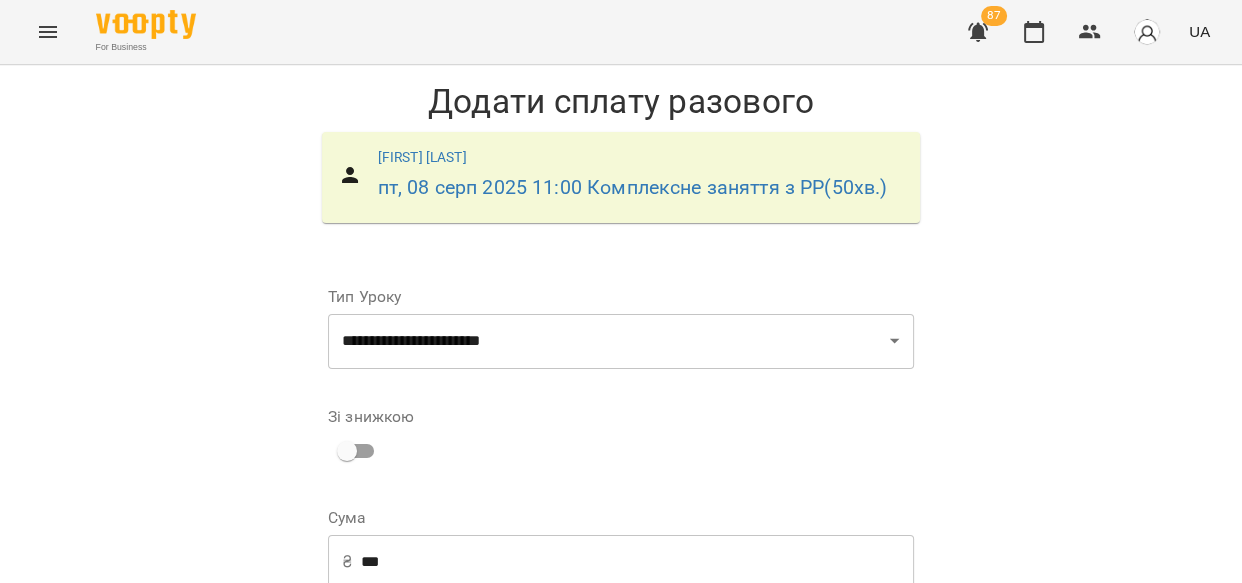 scroll, scrollTop: 182, scrollLeft: 0, axis: vertical 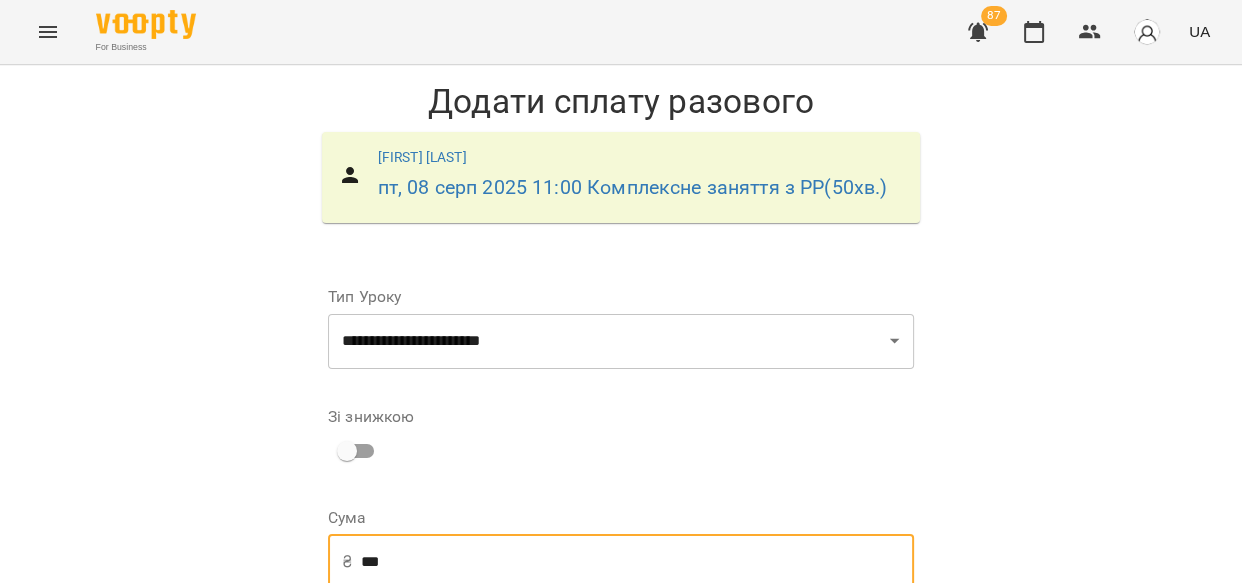 click on "***" at bounding box center (637, 562) 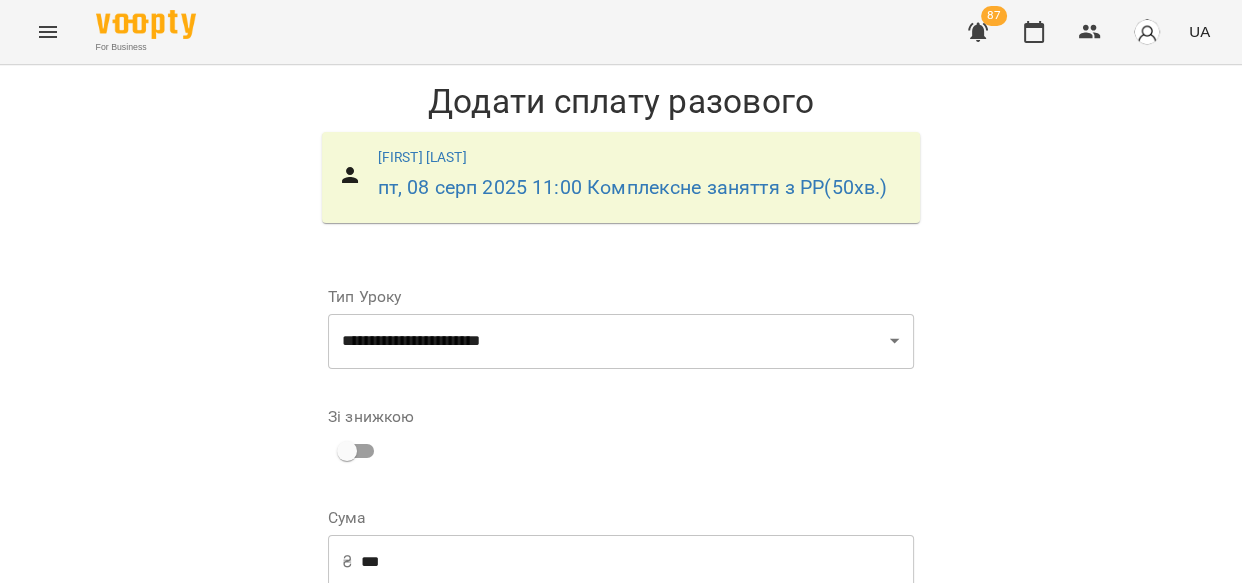 click on "**********" at bounding box center [769, 691] 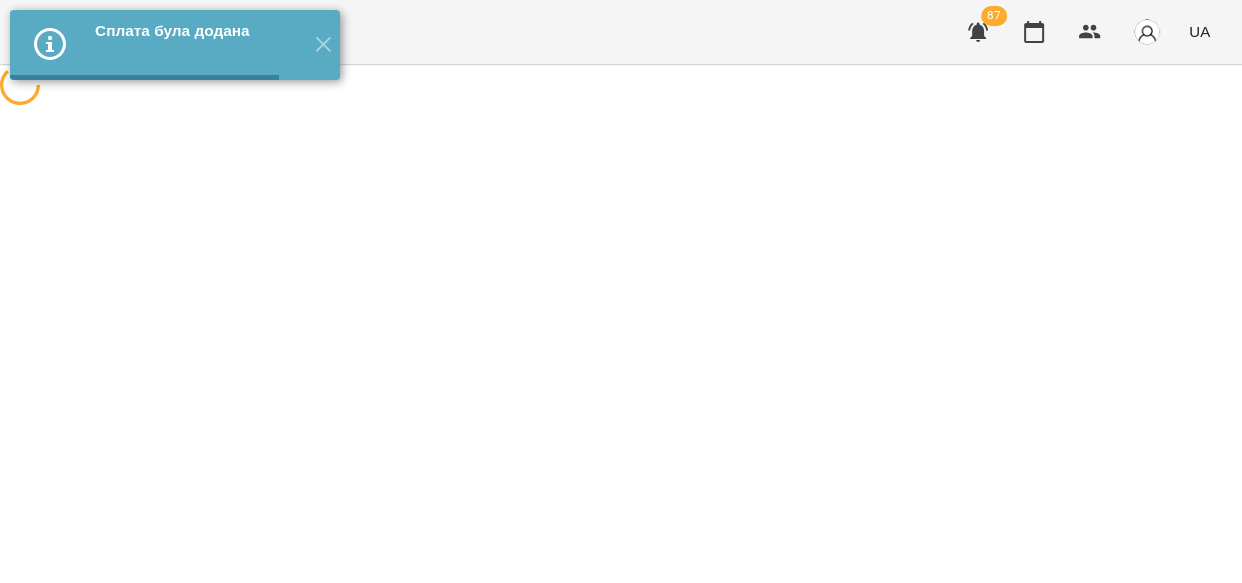 scroll, scrollTop: 0, scrollLeft: 0, axis: both 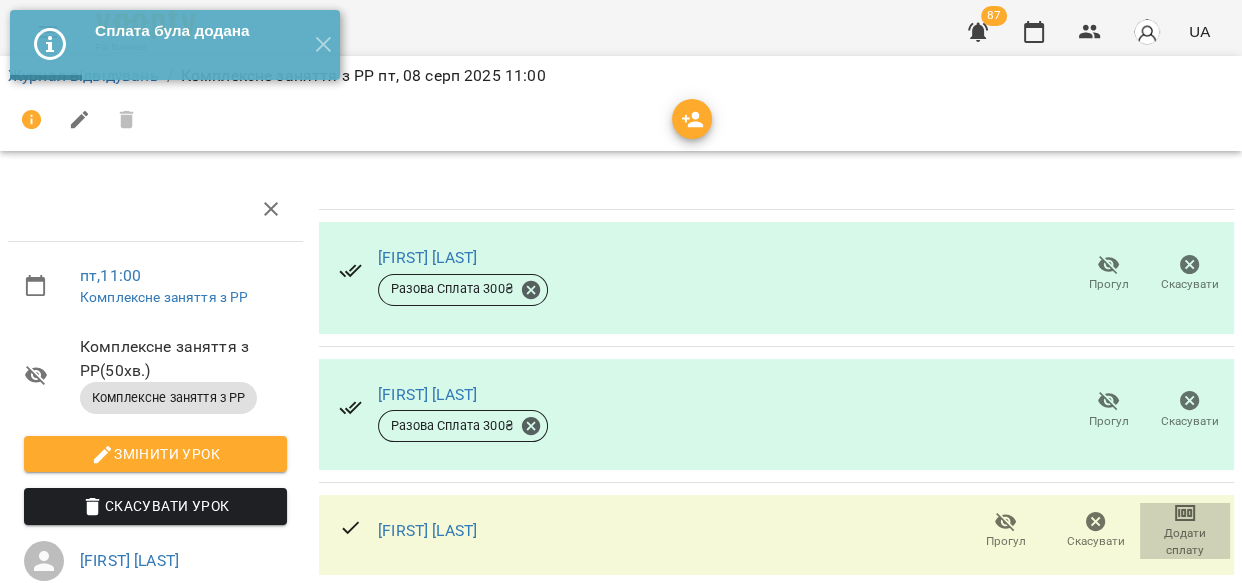 click on "Додати сплату" at bounding box center [1185, 542] 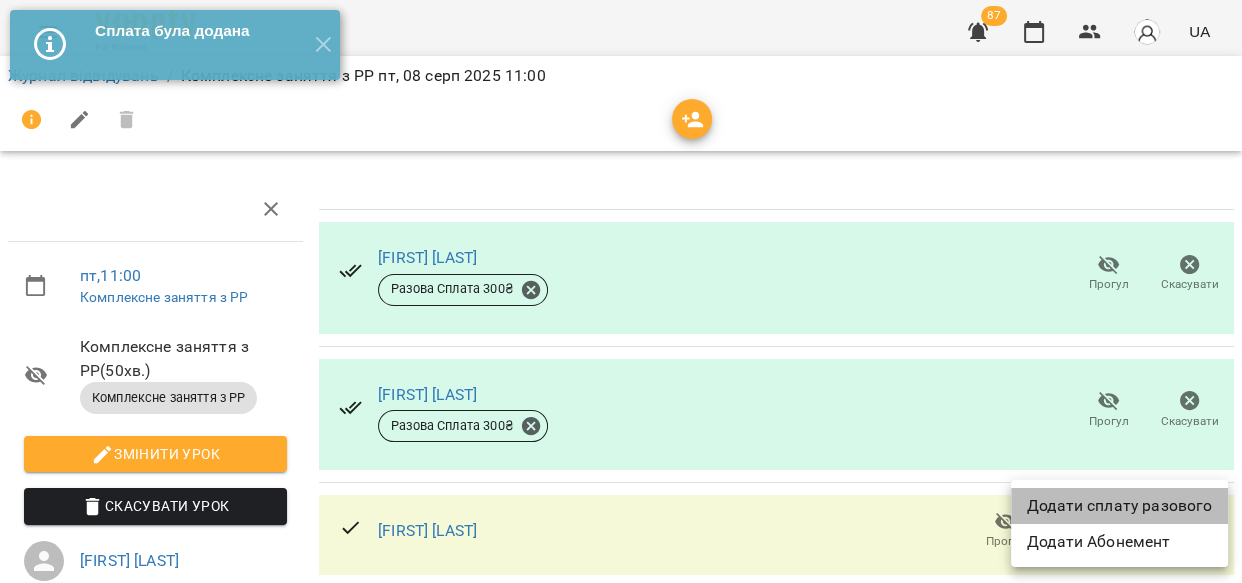 click on "Додати сплату разового" at bounding box center (1119, 506) 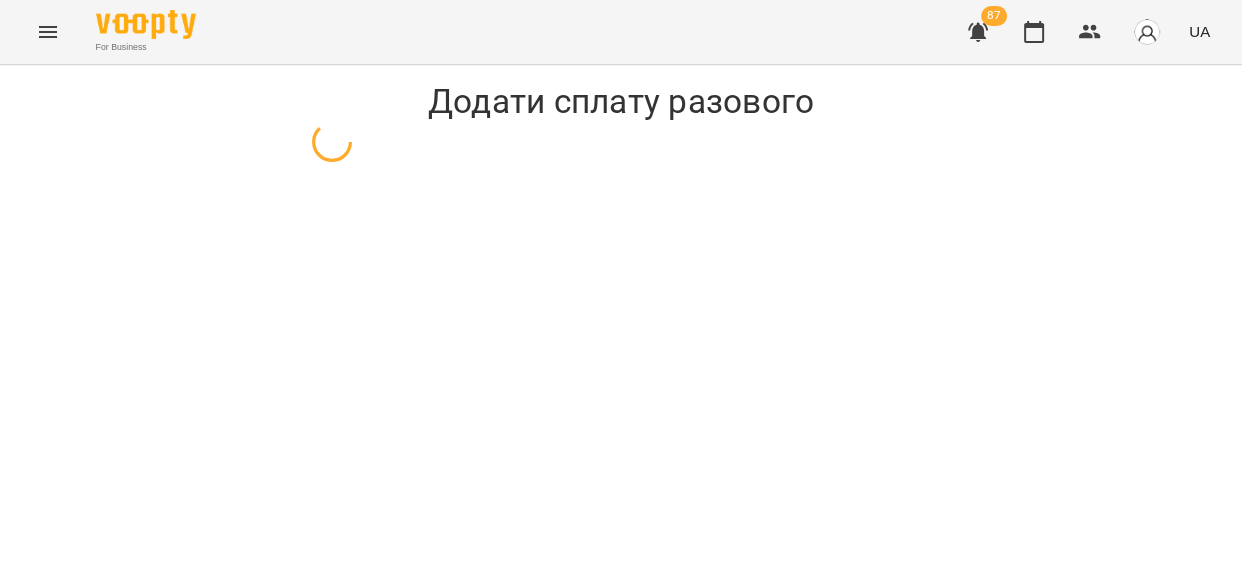 select on "**********" 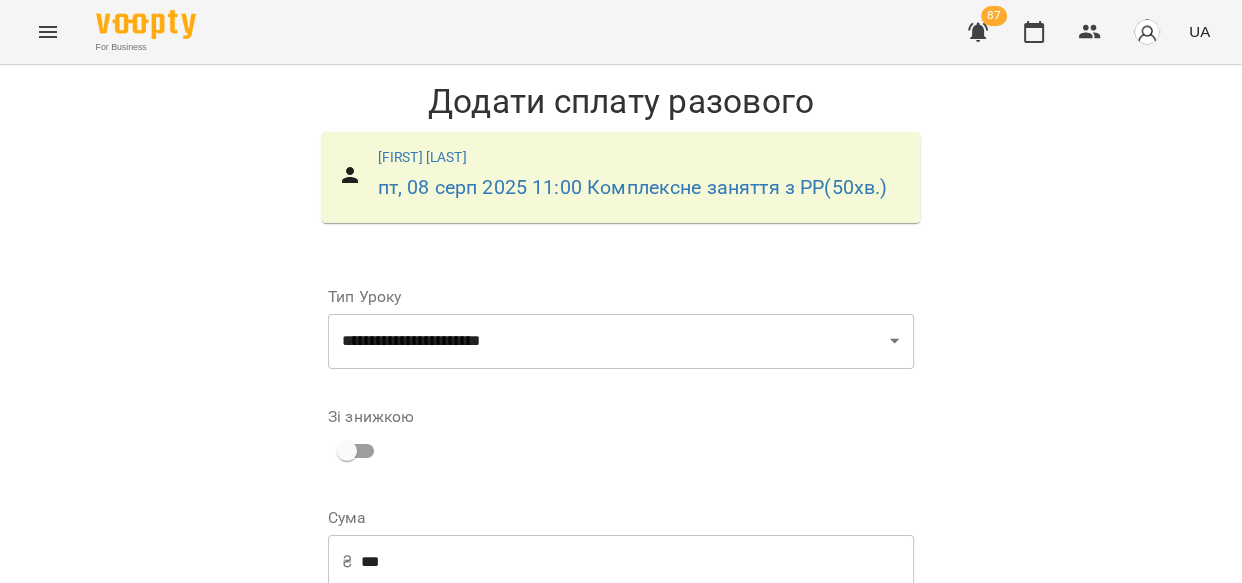scroll, scrollTop: 195, scrollLeft: 0, axis: vertical 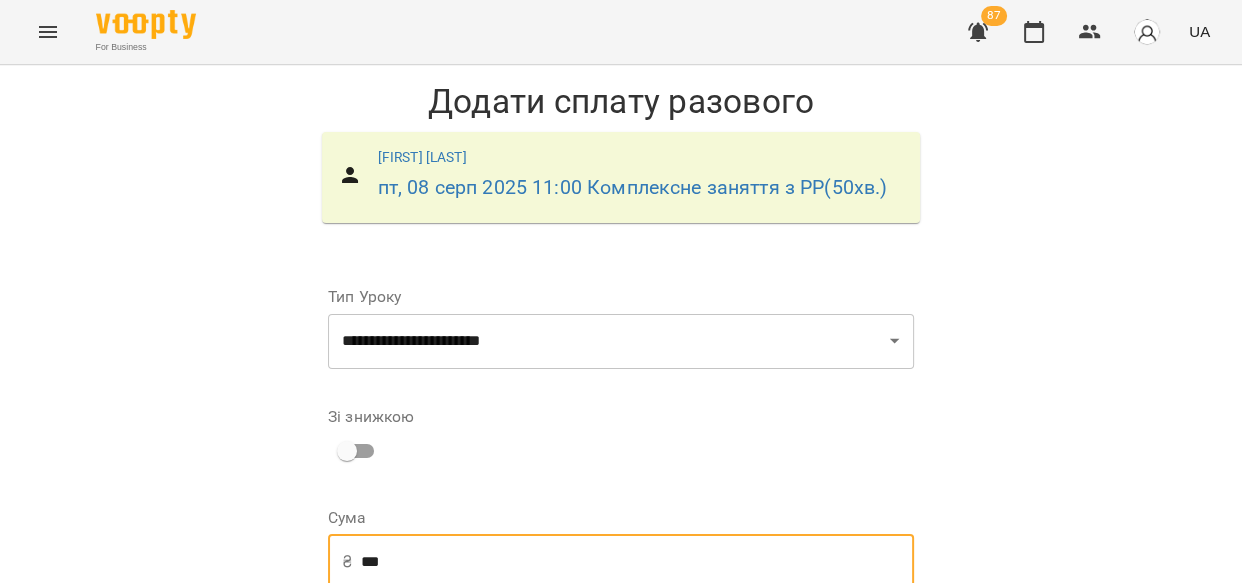 click on "***" at bounding box center [637, 562] 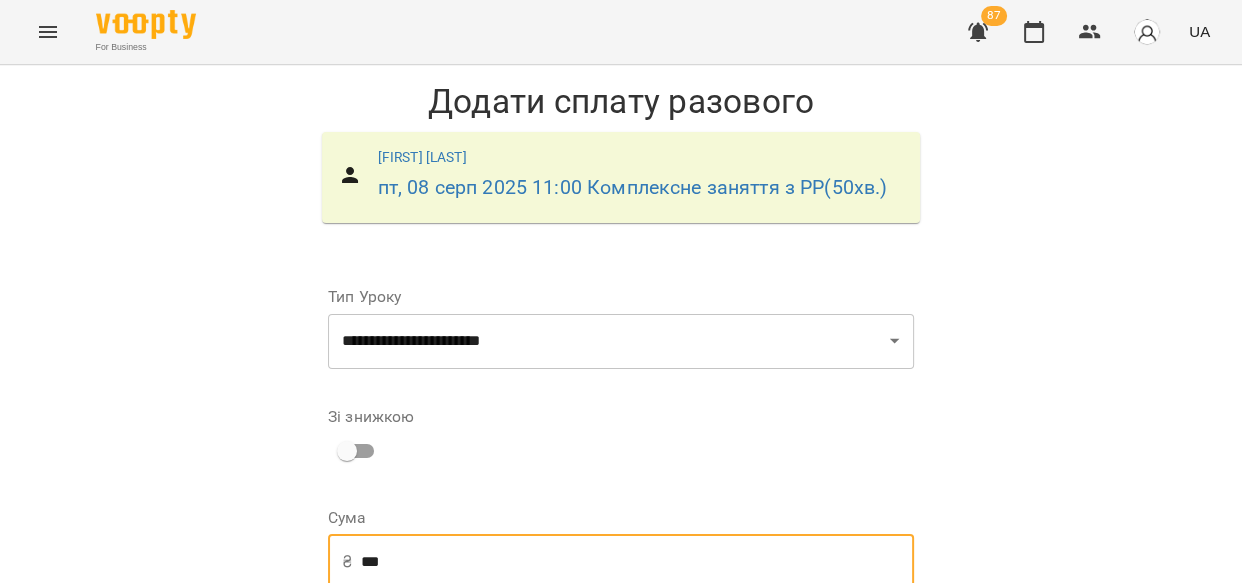 type on "***" 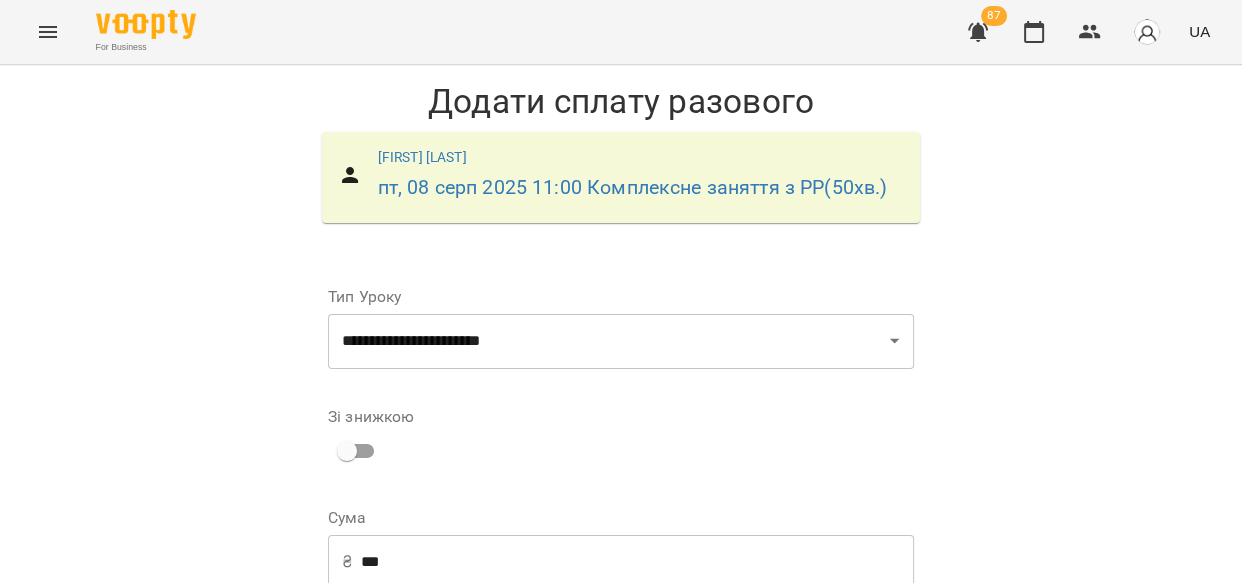 click on "**********" at bounding box center (769, 691) 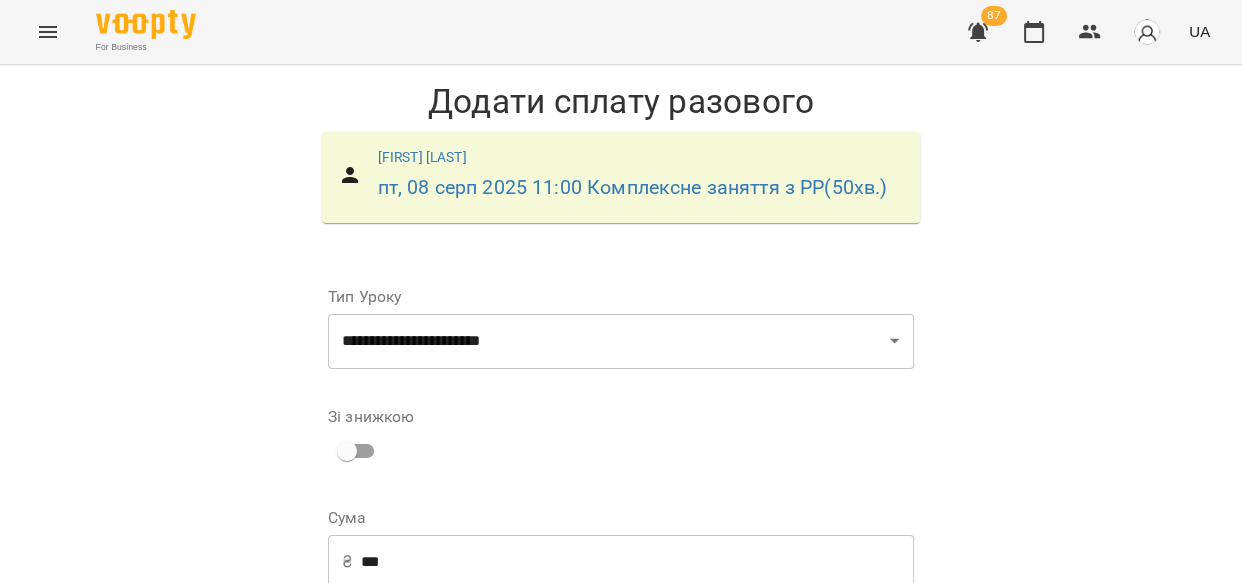 select on "****" 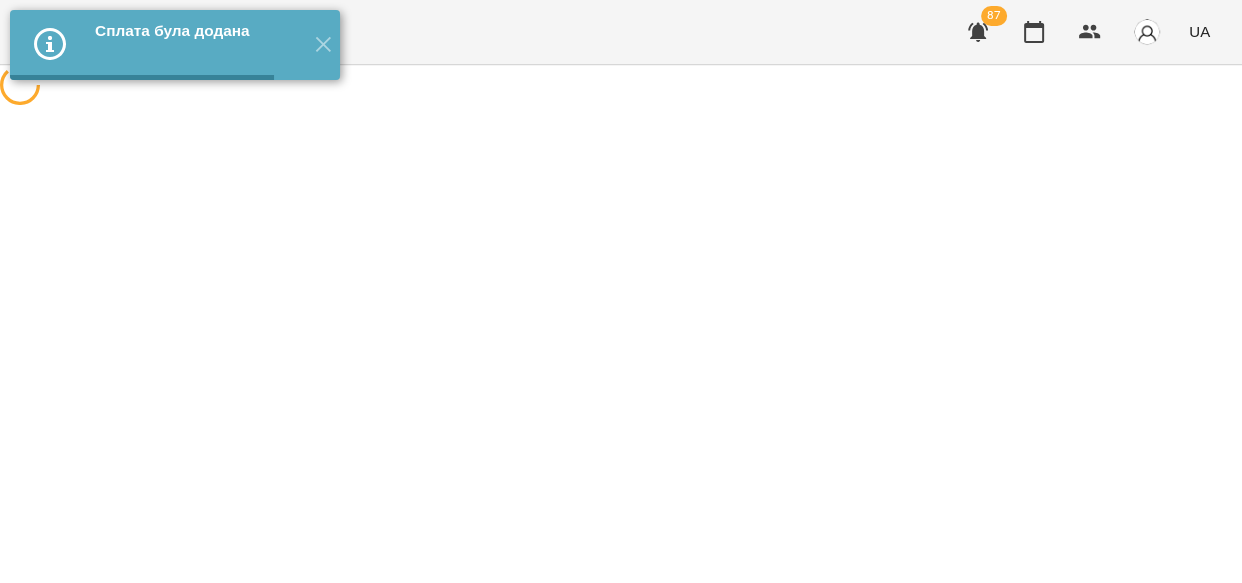 scroll, scrollTop: 0, scrollLeft: 0, axis: both 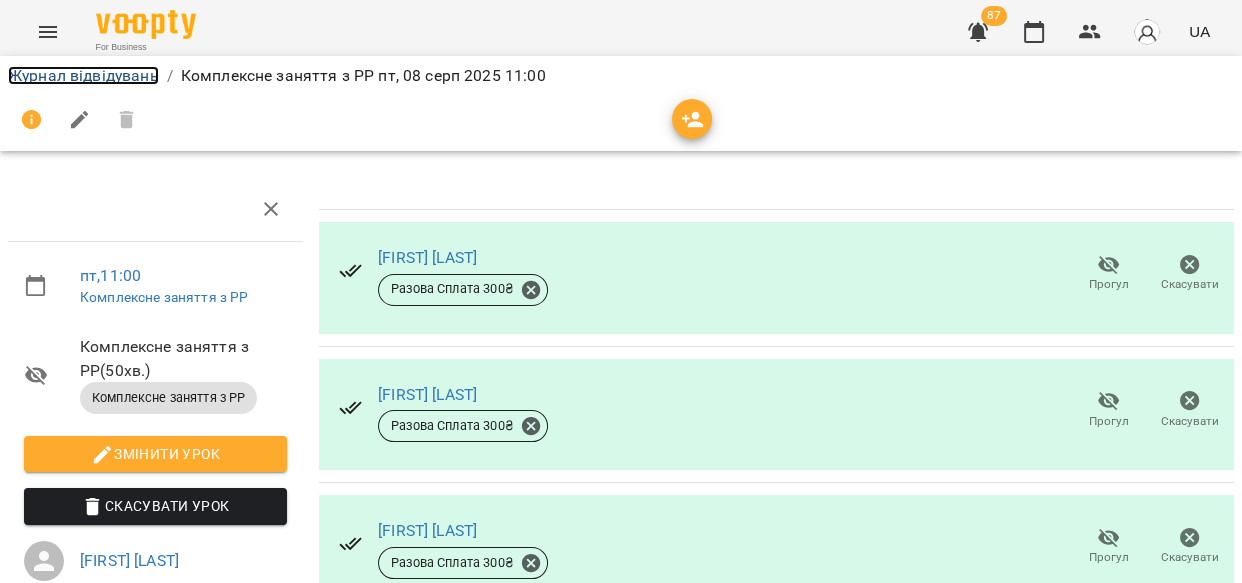 click on "Журнал відвідувань" at bounding box center [83, 75] 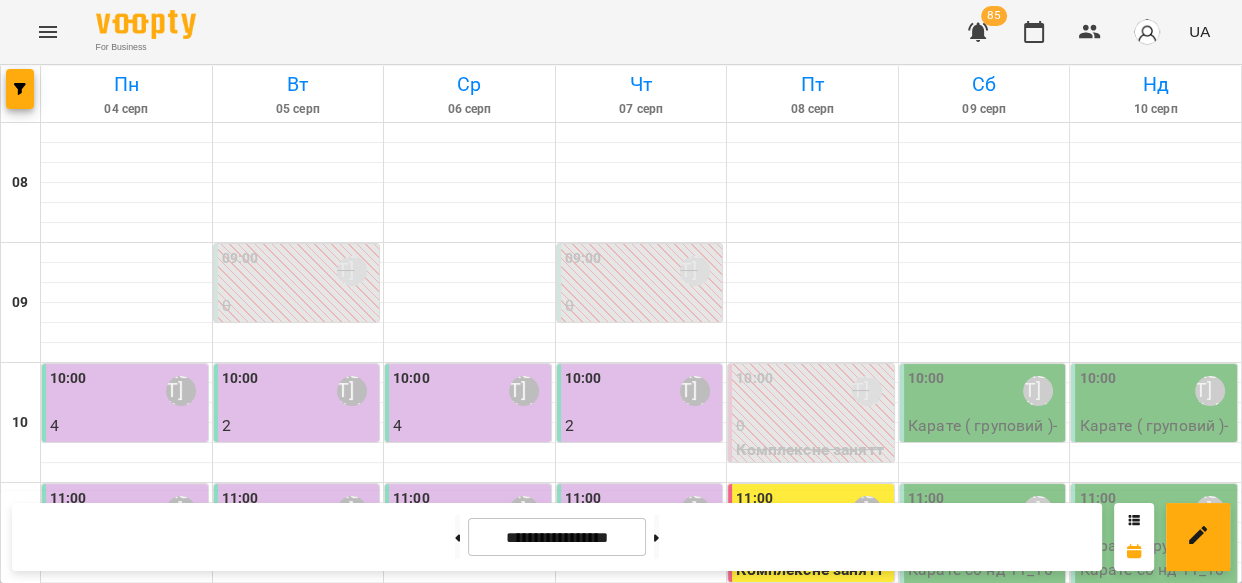 scroll, scrollTop: 375, scrollLeft: 0, axis: vertical 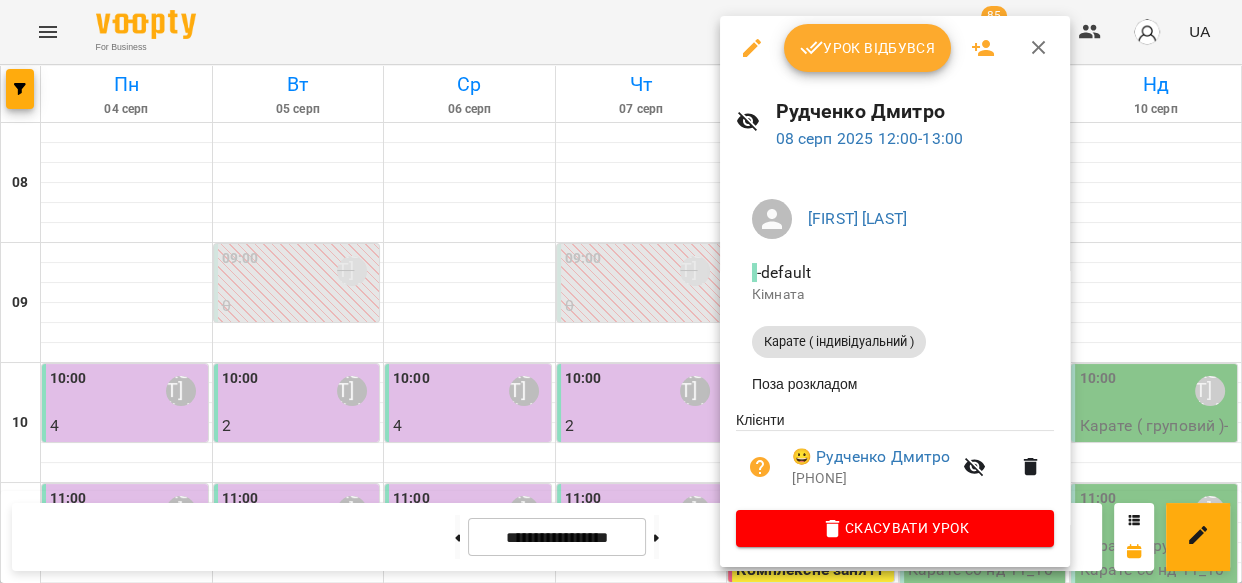 click on "Урок відбувся" at bounding box center (868, 48) 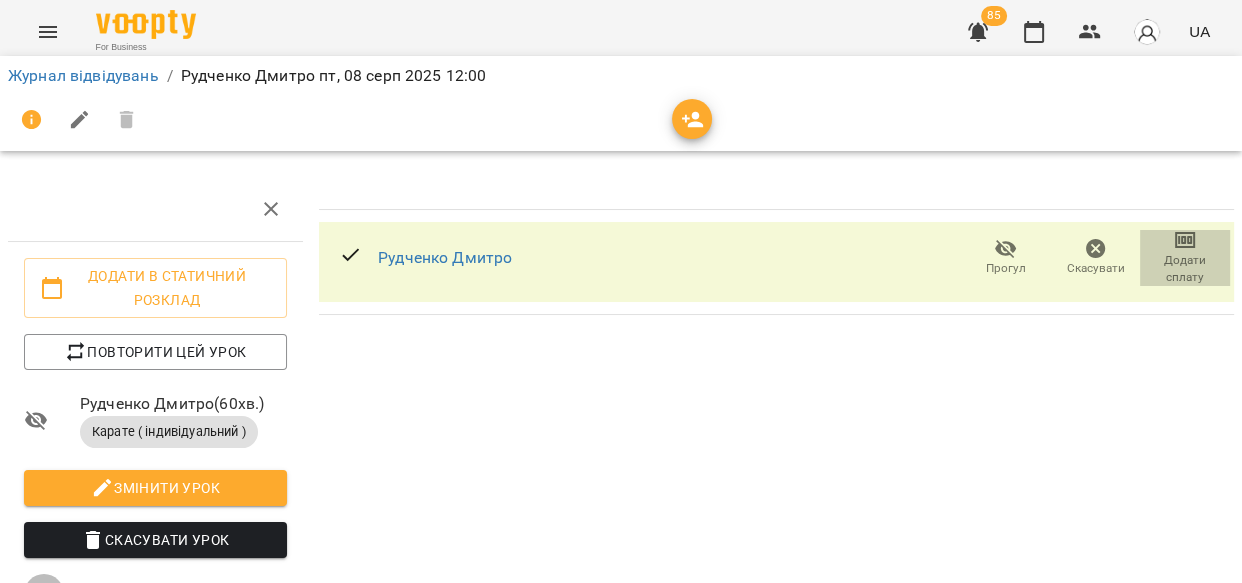 click on "Додати сплату" at bounding box center [1185, 269] 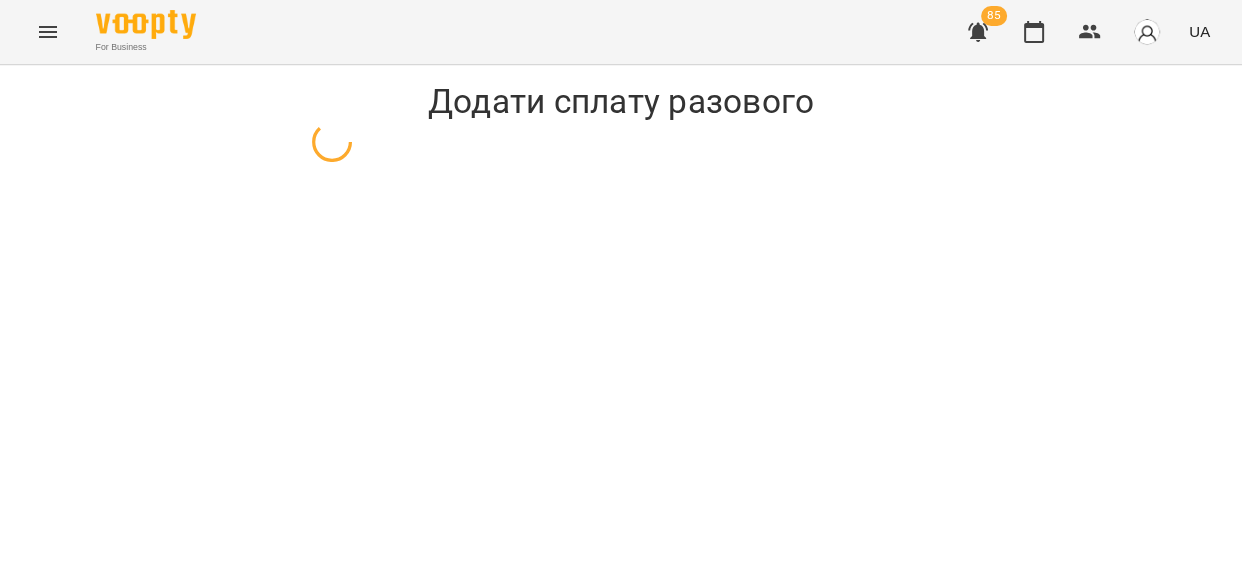 select on "**********" 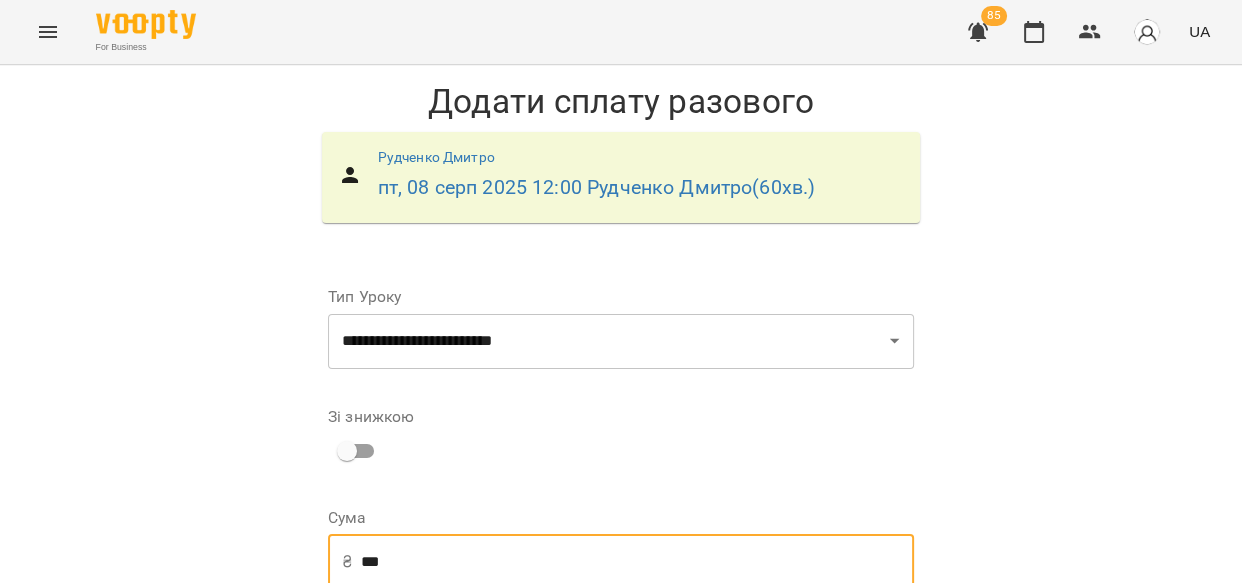 click on "***" at bounding box center [637, 562] 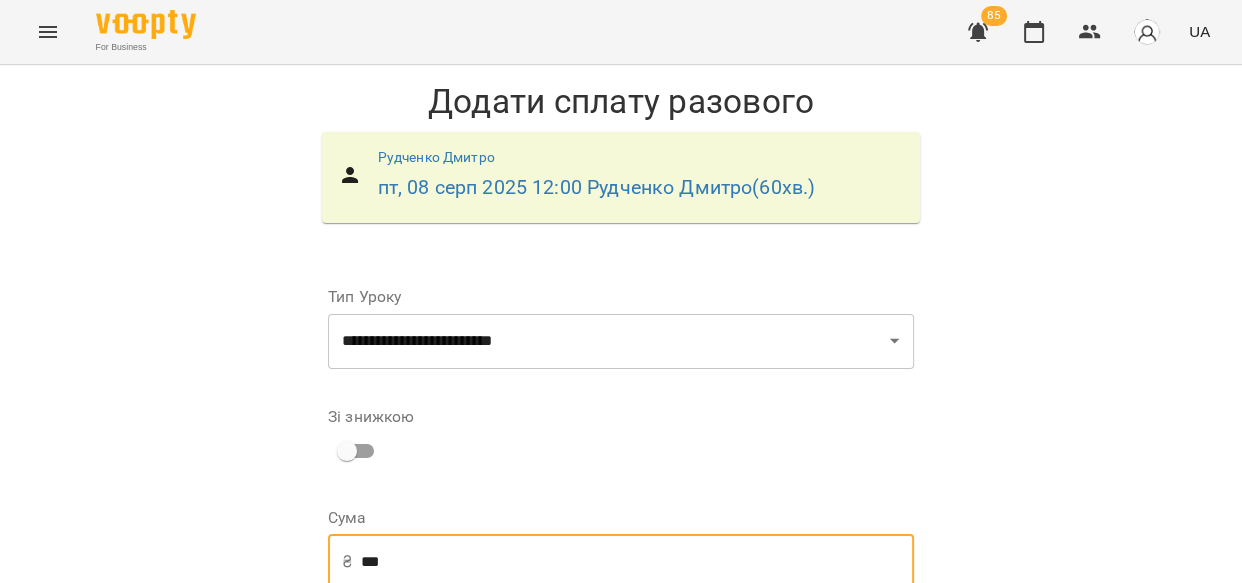scroll, scrollTop: 216, scrollLeft: 0, axis: vertical 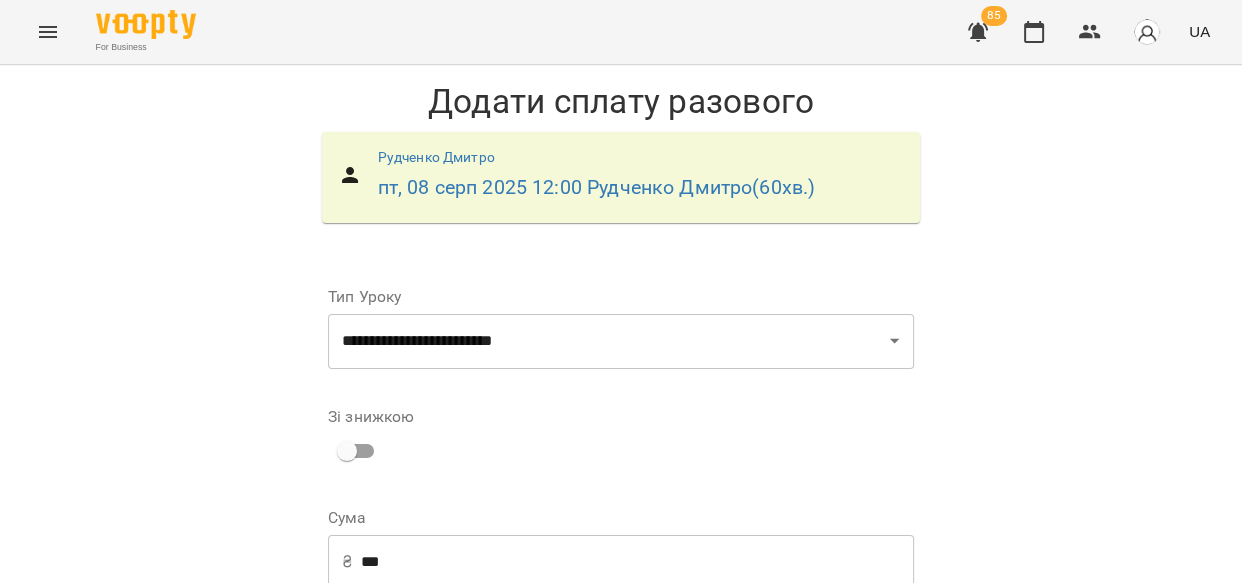 select on "****" 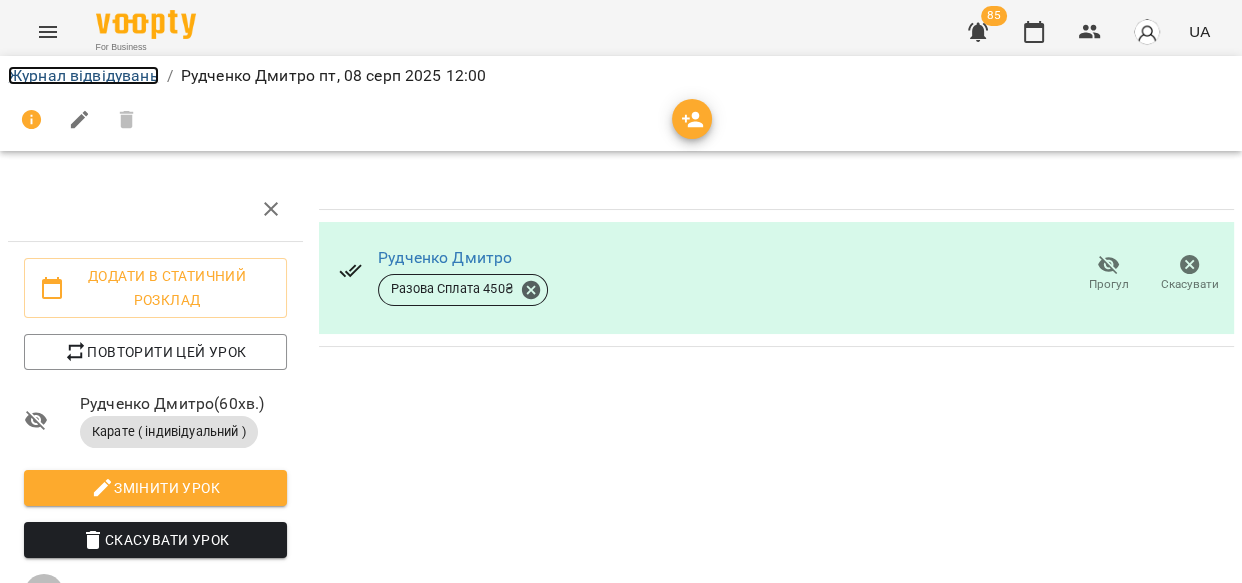 click on "Журнал відвідувань" at bounding box center [83, 75] 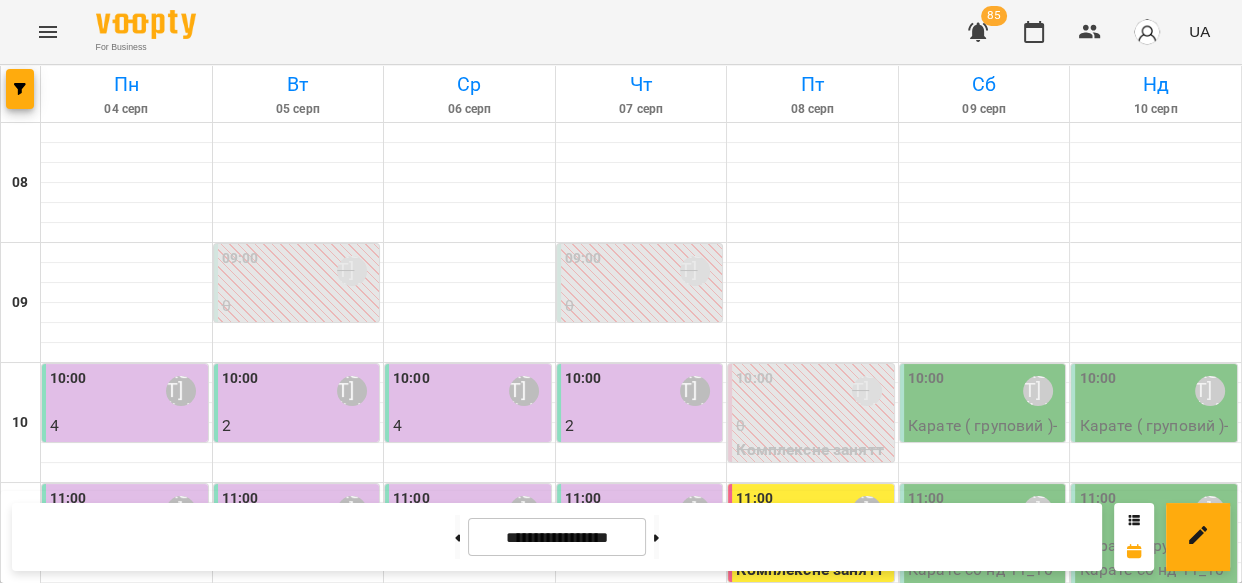 scroll, scrollTop: 600, scrollLeft: 0, axis: vertical 